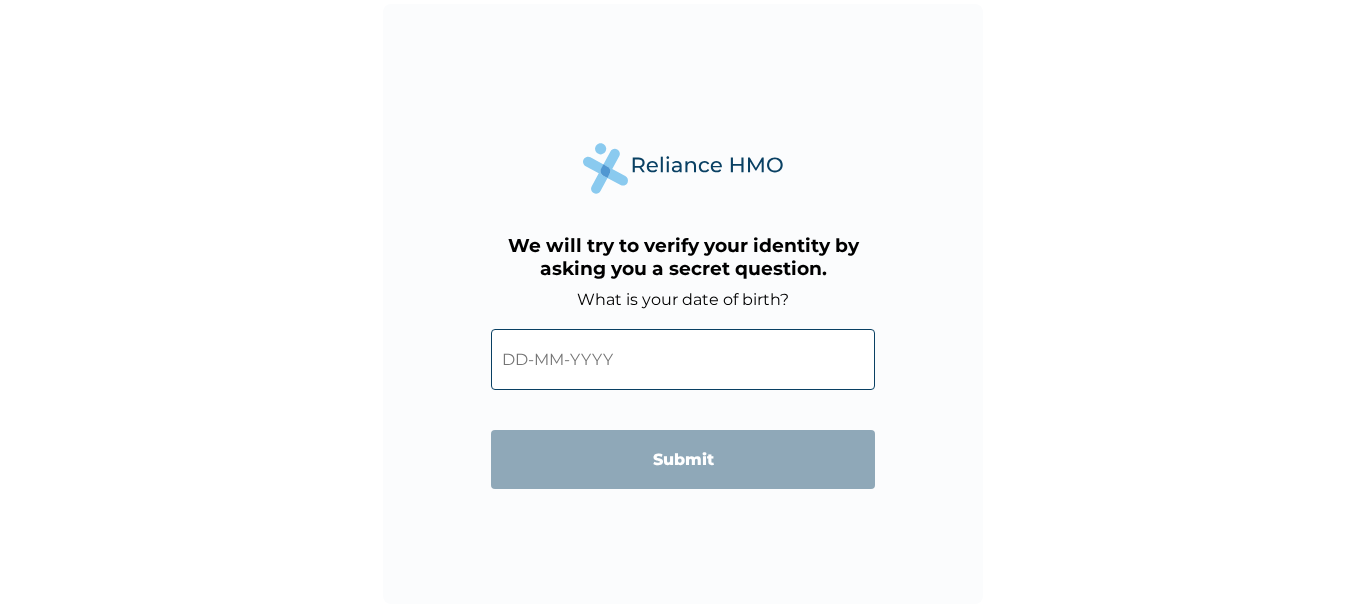 scroll, scrollTop: 0, scrollLeft: 0, axis: both 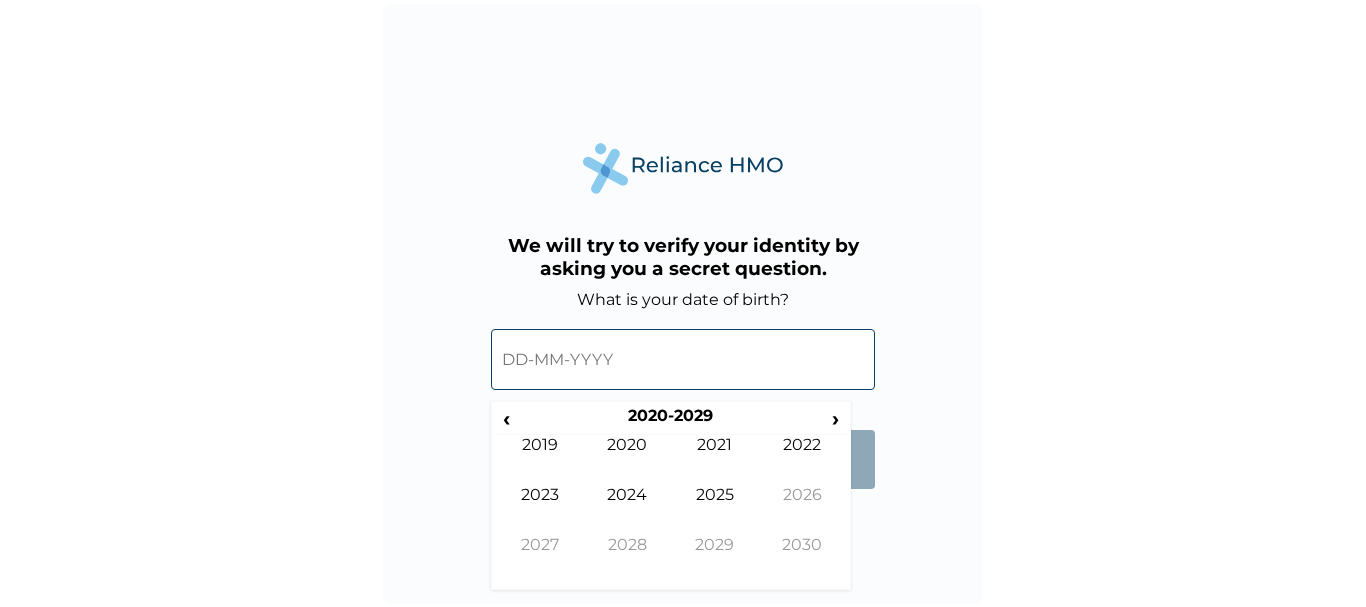 click at bounding box center (683, 359) 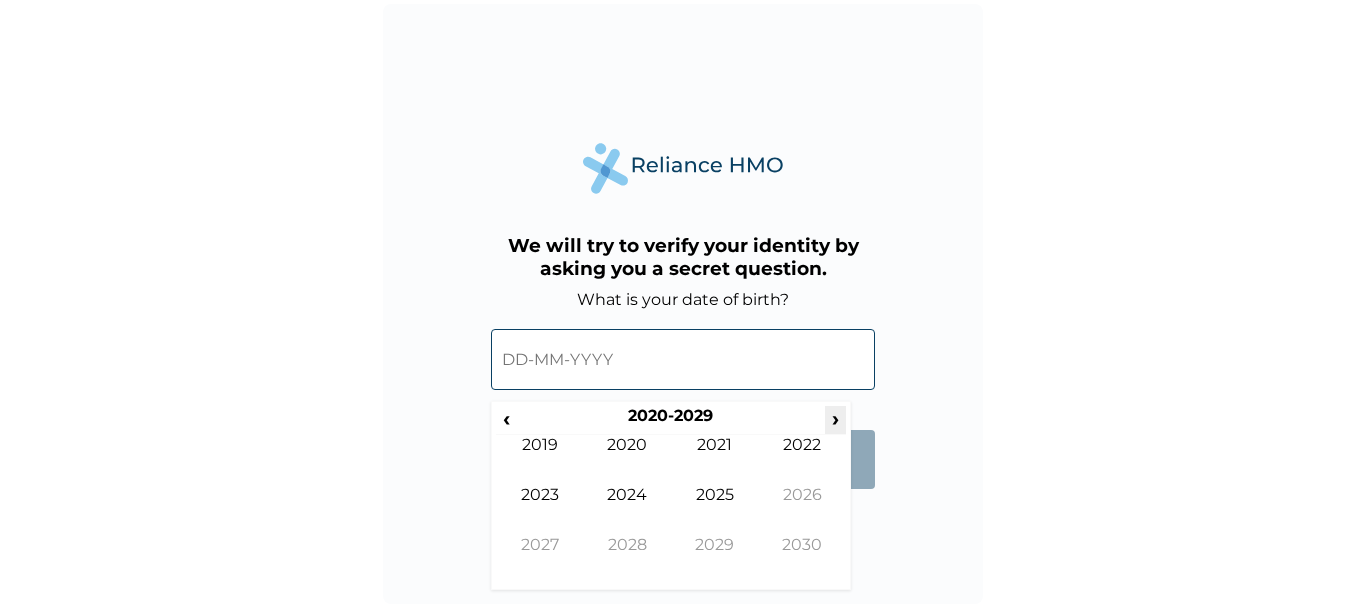 click on "›" at bounding box center [836, 418] 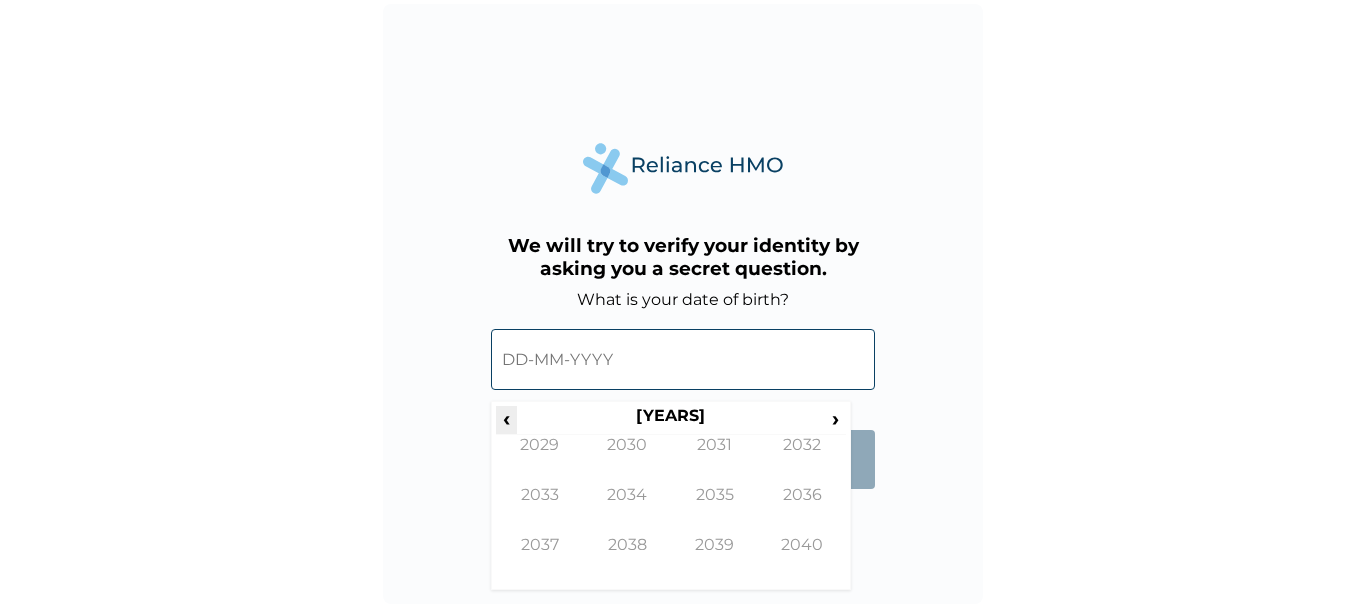 click on "‹" at bounding box center [506, 418] 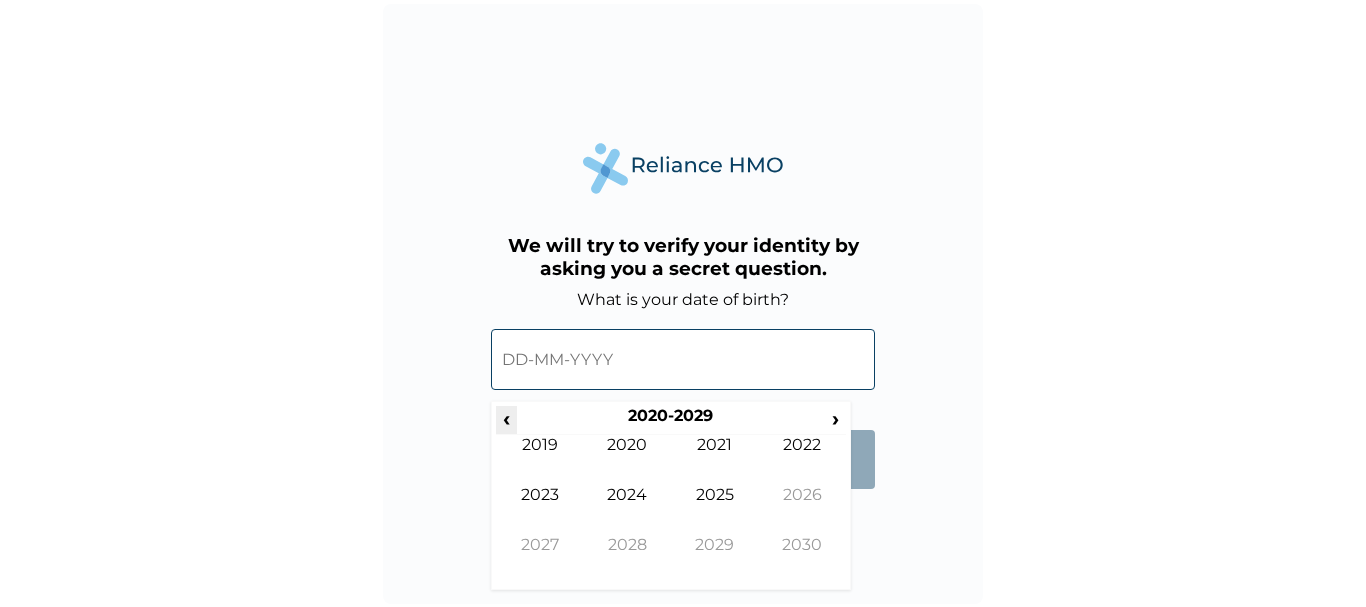 click on "‹" at bounding box center (506, 418) 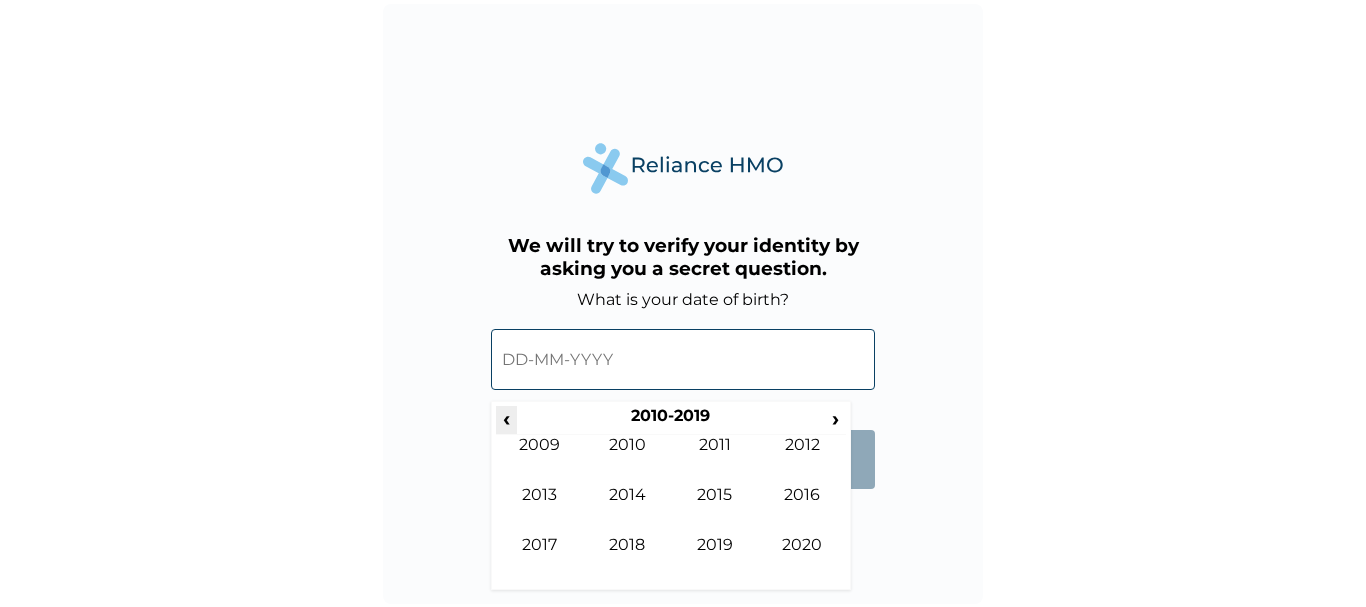 click on "‹" at bounding box center (506, 418) 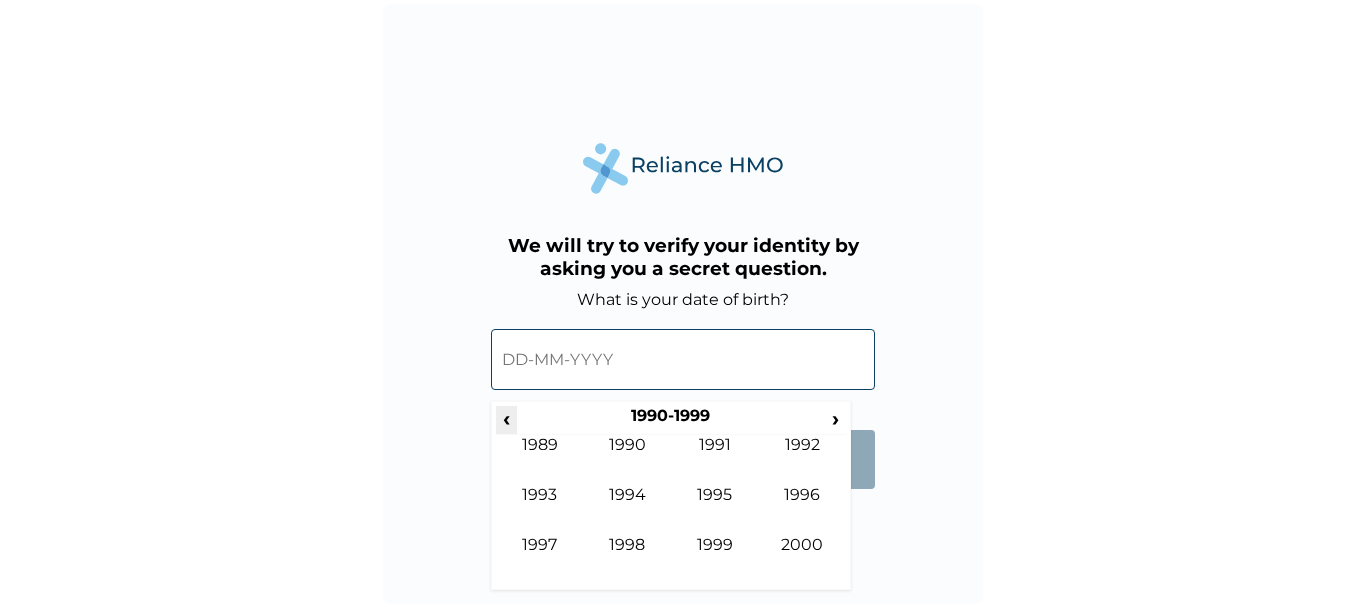 click on "‹" at bounding box center (506, 418) 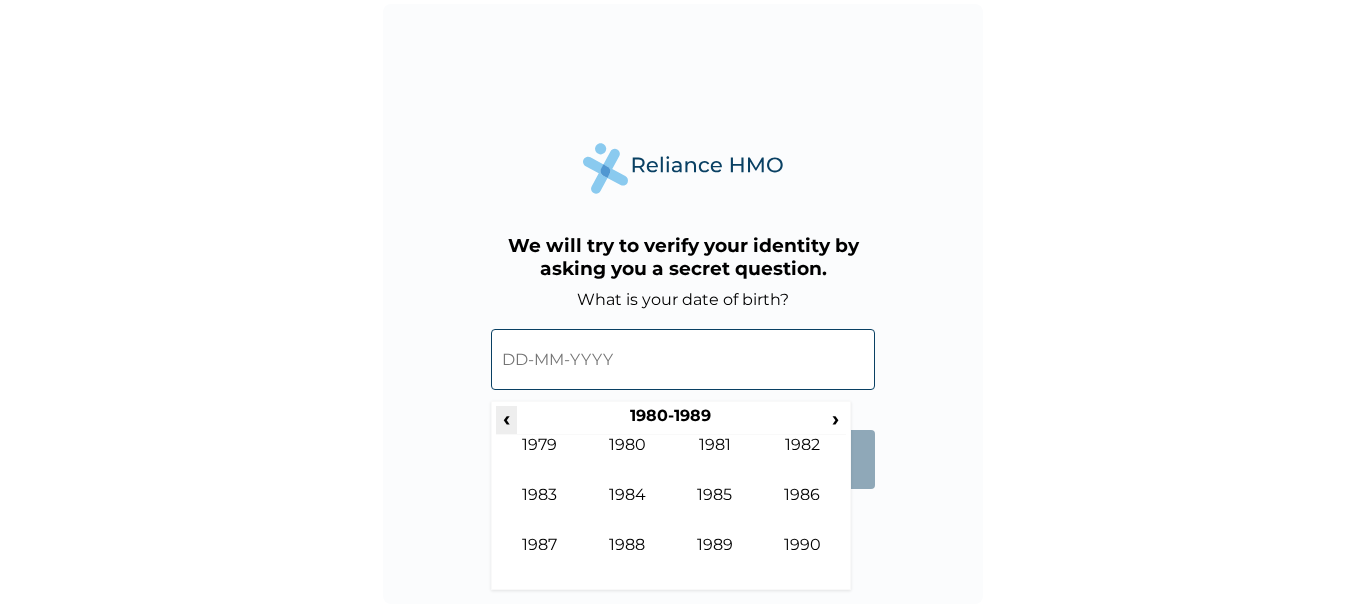 click on "‹" at bounding box center [506, 418] 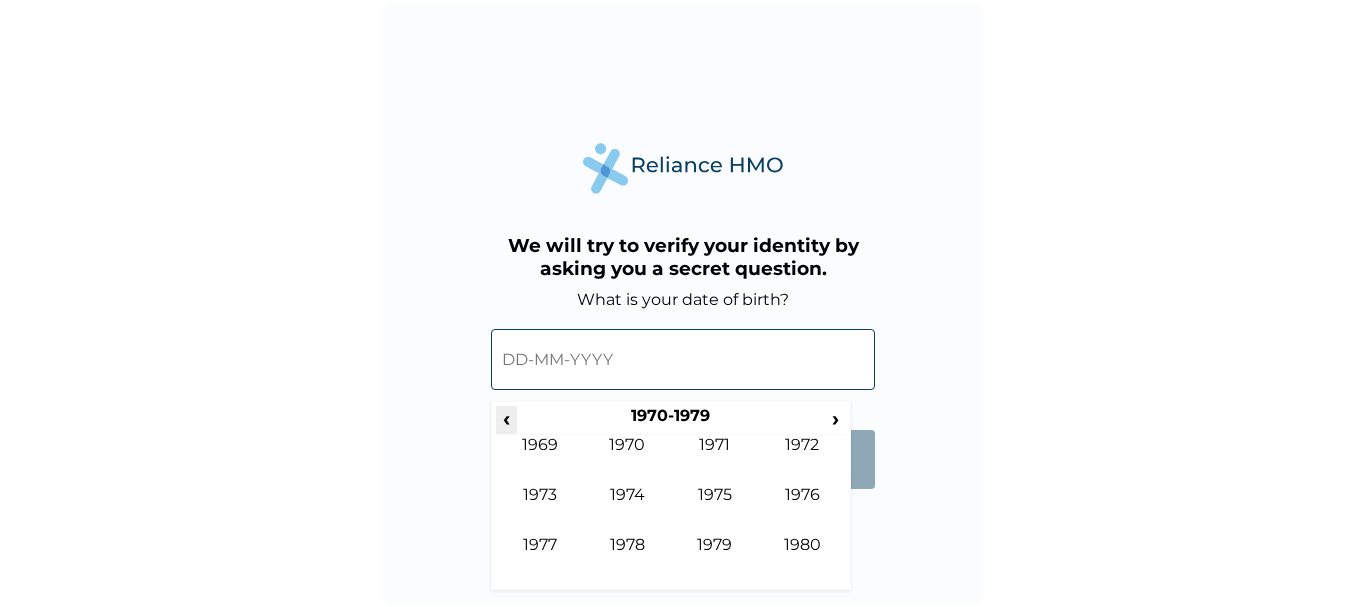 click on "‹" at bounding box center [506, 418] 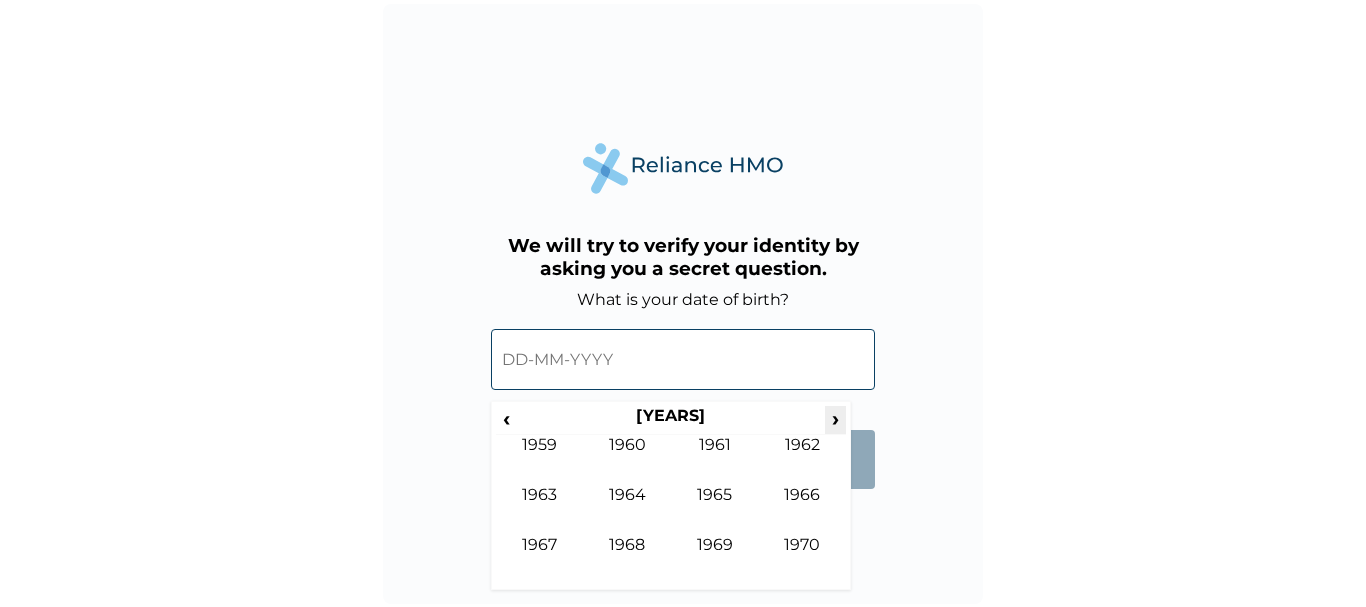 click on "›" at bounding box center (836, 418) 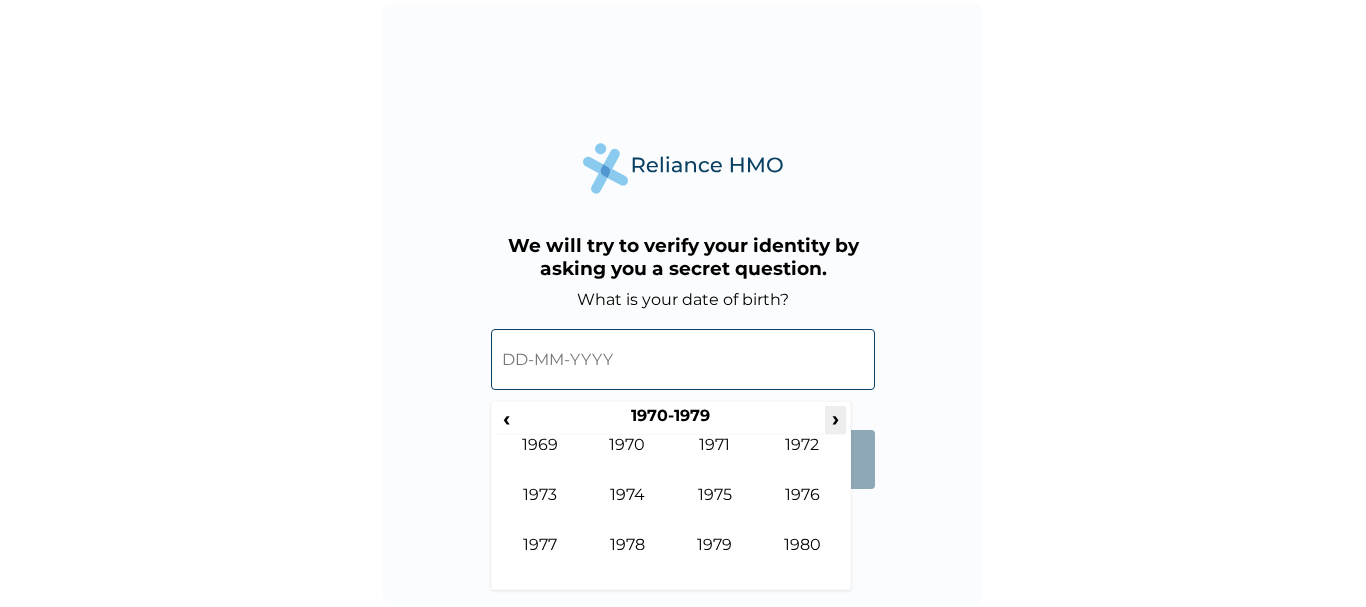 click on "›" at bounding box center [836, 418] 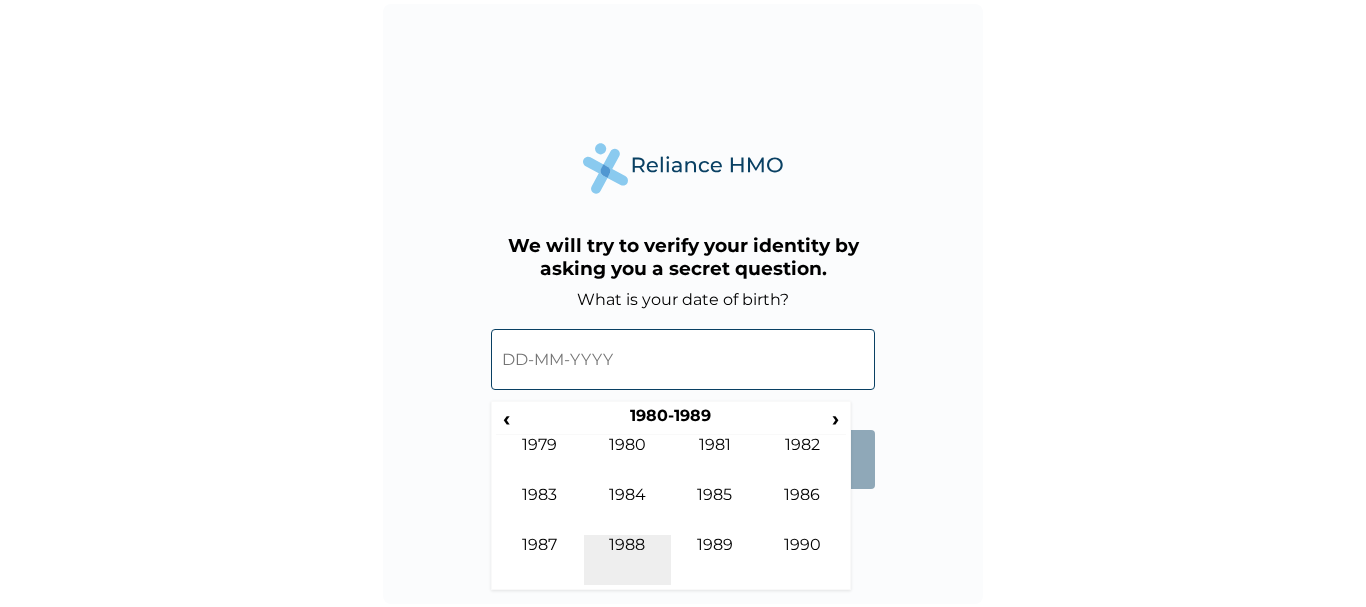 click on "1988" at bounding box center (628, 560) 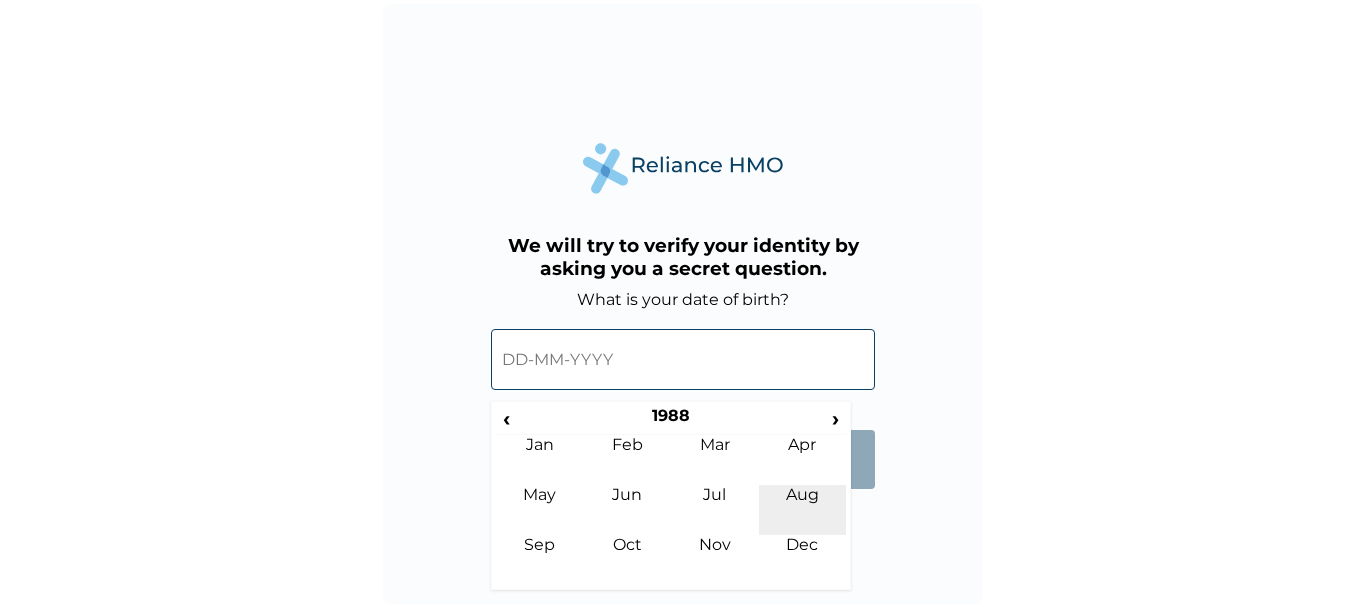 click on "Aug" at bounding box center [803, 510] 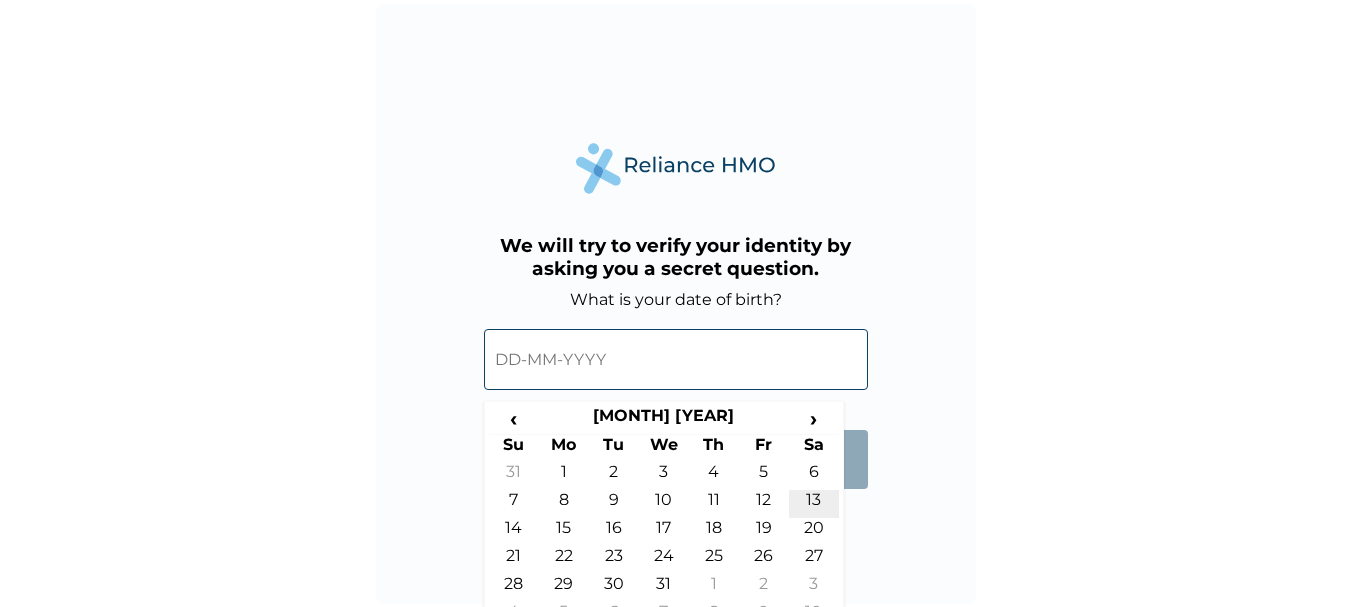 click on "13" at bounding box center (814, 504) 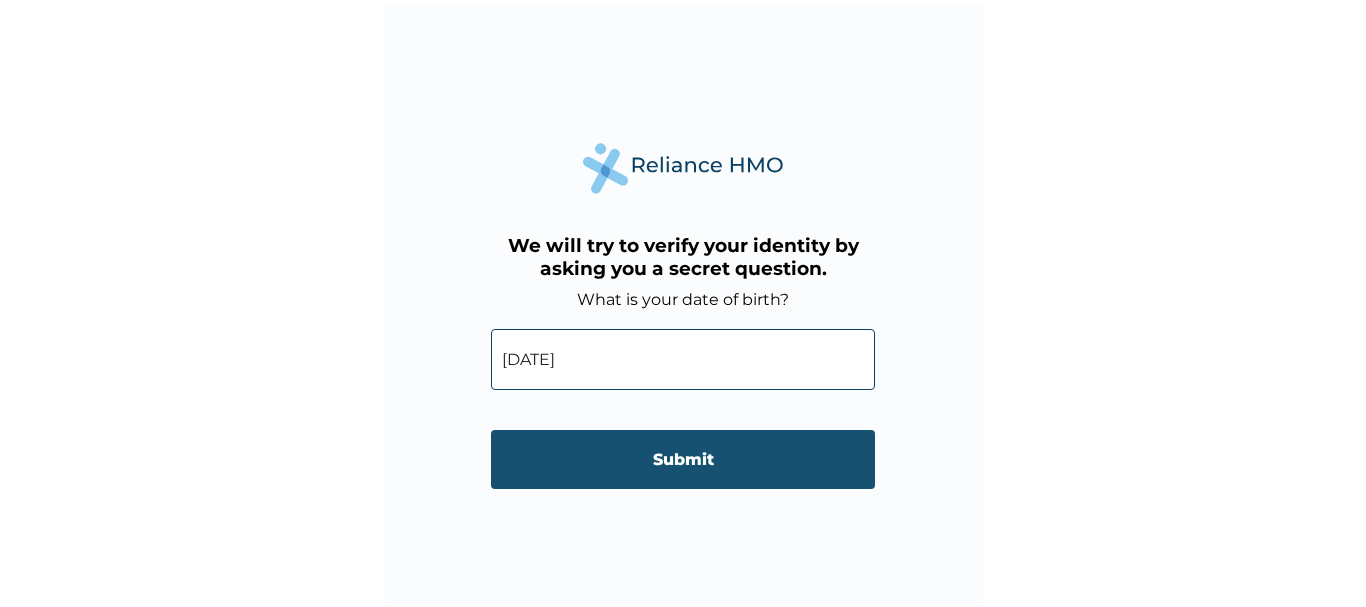 click on "Submit" at bounding box center (683, 459) 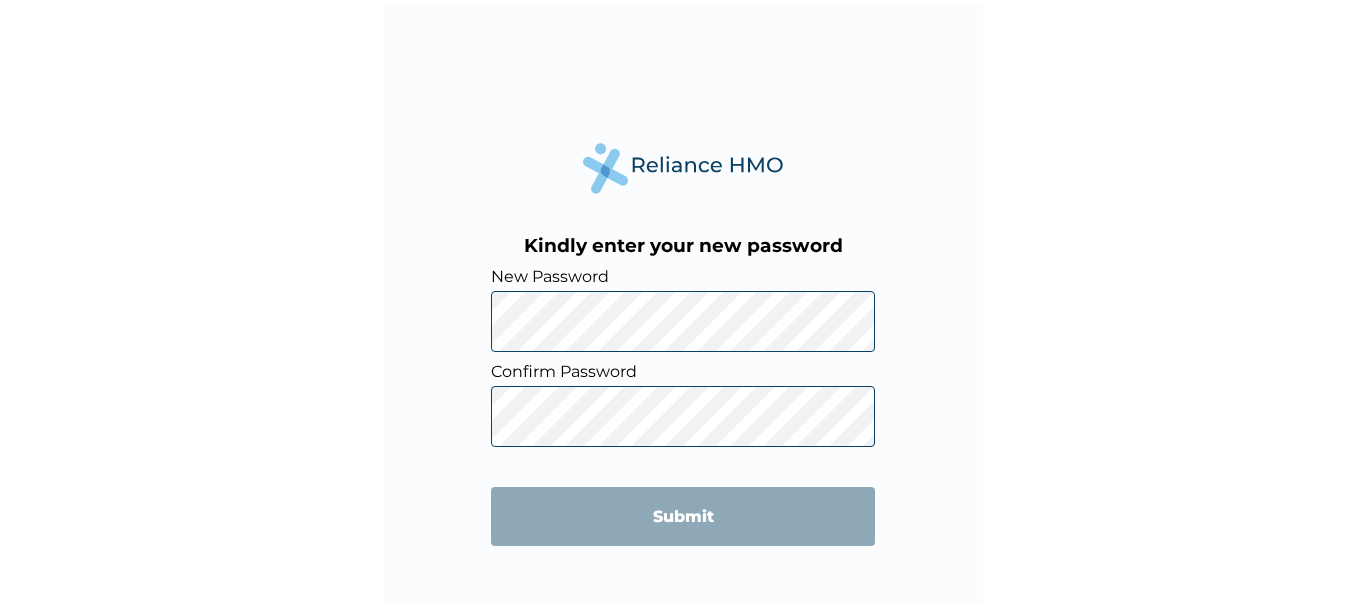 click on "Kindly enter your new password New Password Confirm Password Submit" at bounding box center (683, 304) 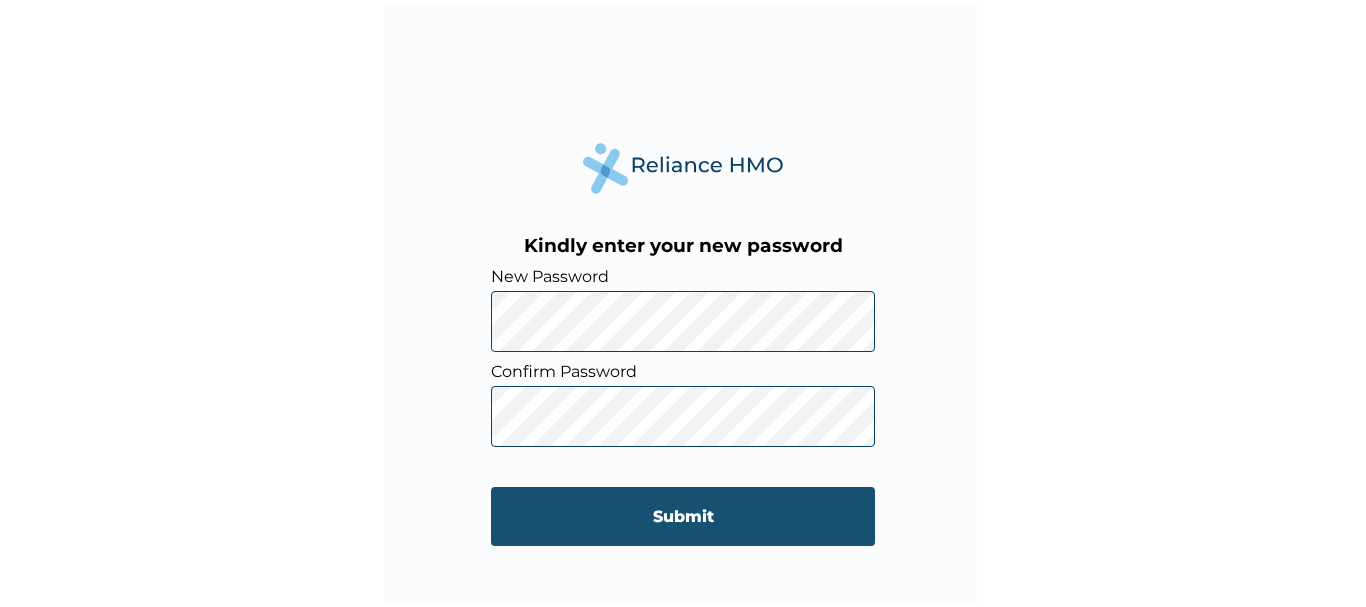 click on "Submit" at bounding box center [683, 516] 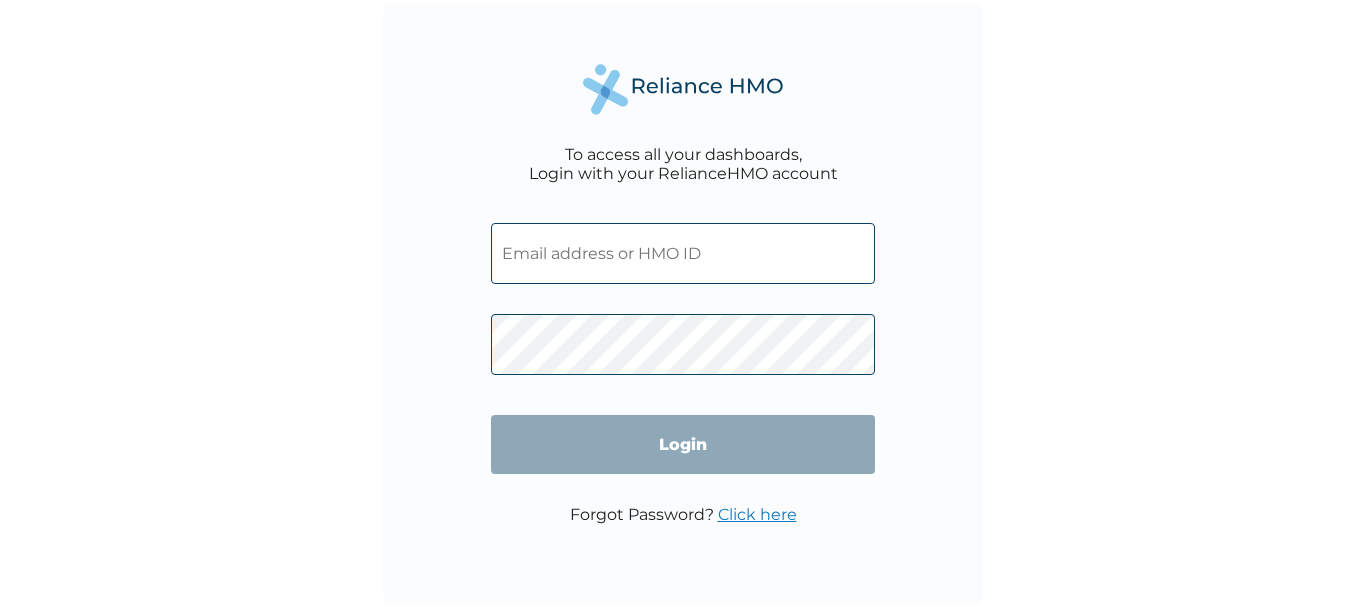 scroll, scrollTop: 0, scrollLeft: 0, axis: both 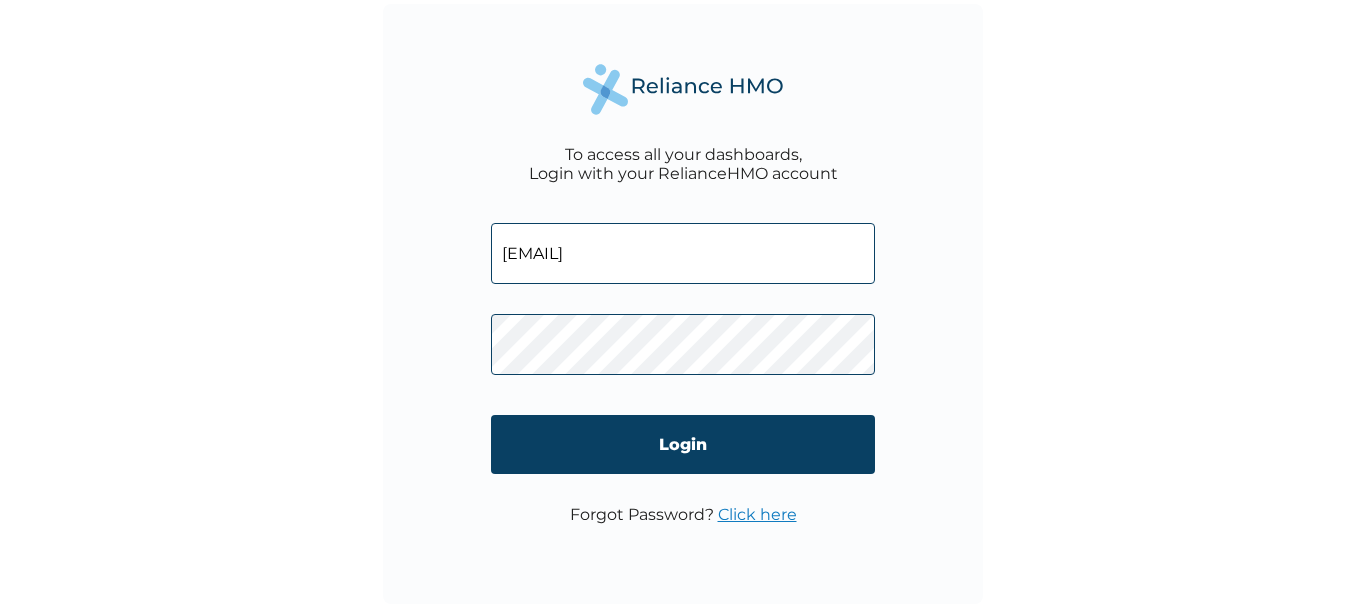 click on "To access all your dashboards, Login with your RelianceHMO account [EMAIL] Login Forgot Password?   Click here" at bounding box center [683, 303] 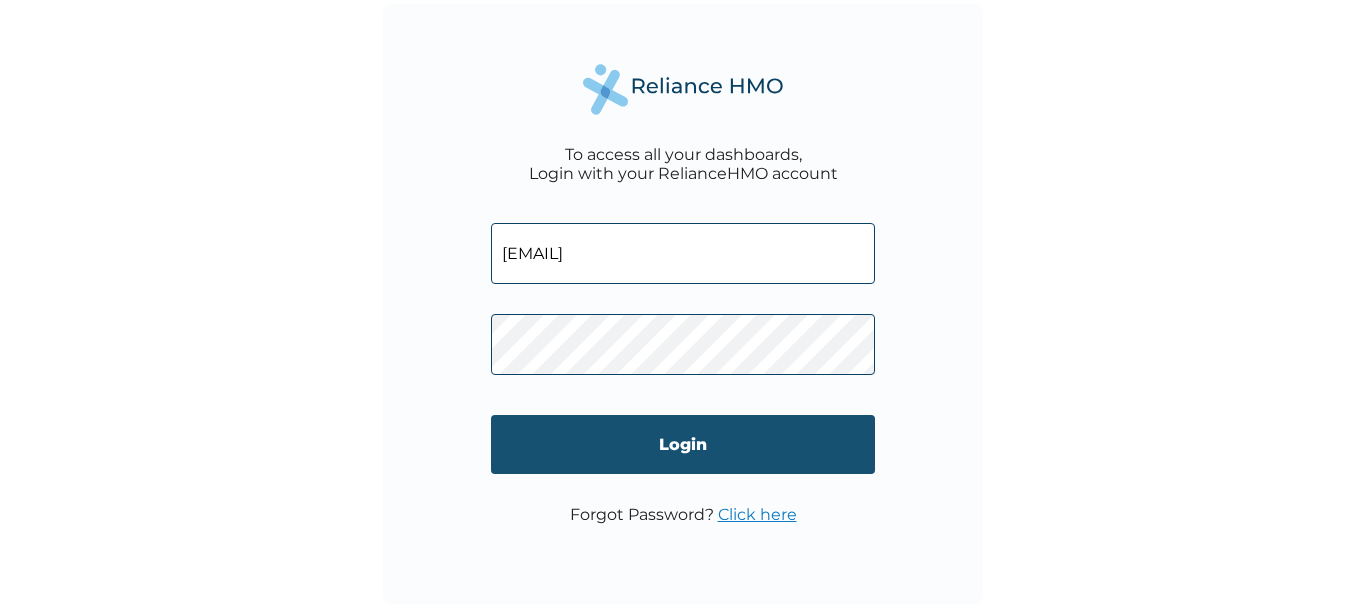 click on "Login" at bounding box center [683, 444] 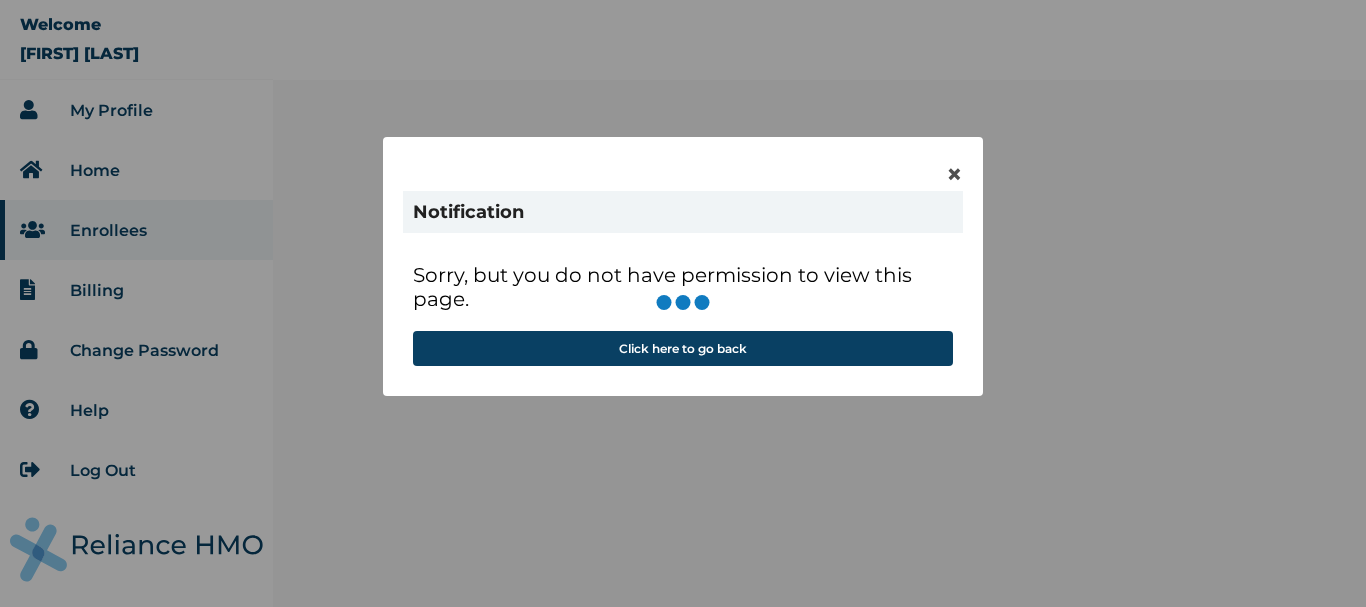 scroll, scrollTop: 0, scrollLeft: 0, axis: both 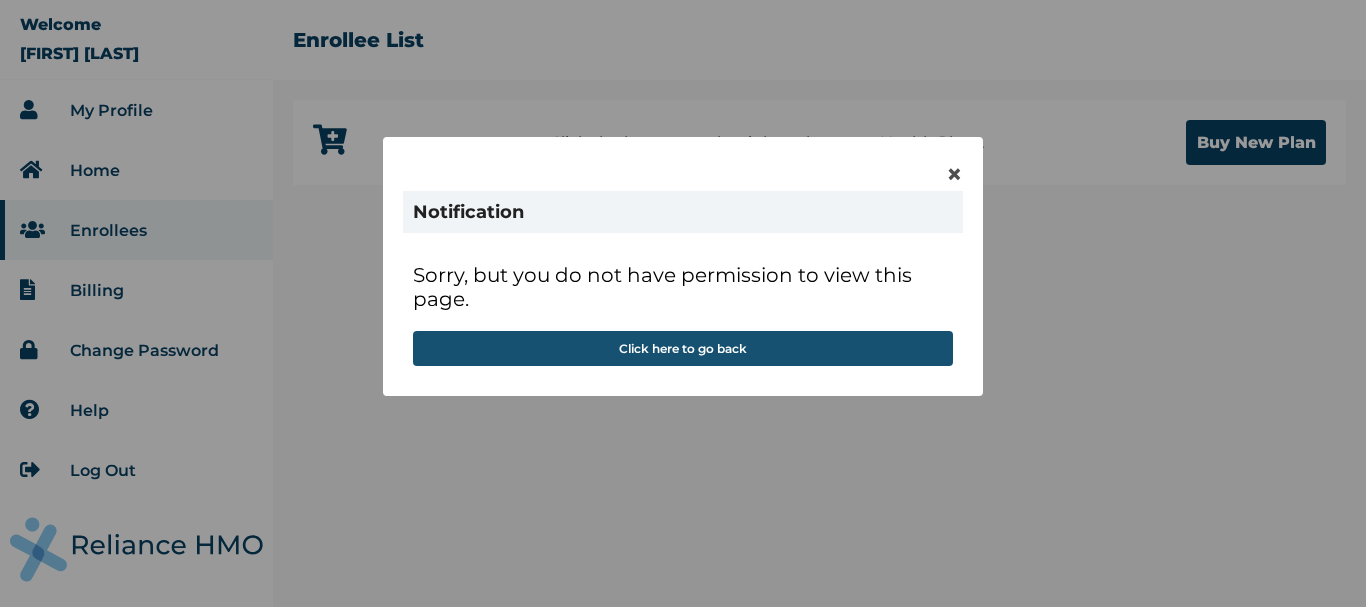 click on "Click here to go back" at bounding box center [683, 348] 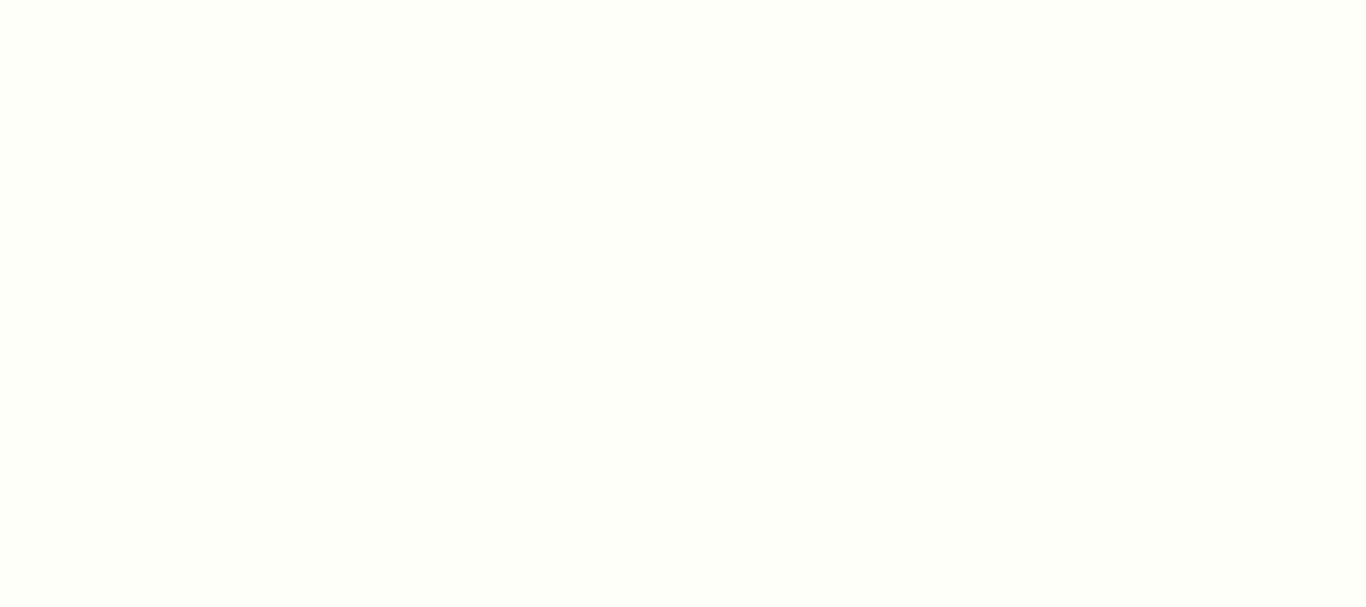 scroll, scrollTop: 0, scrollLeft: 0, axis: both 